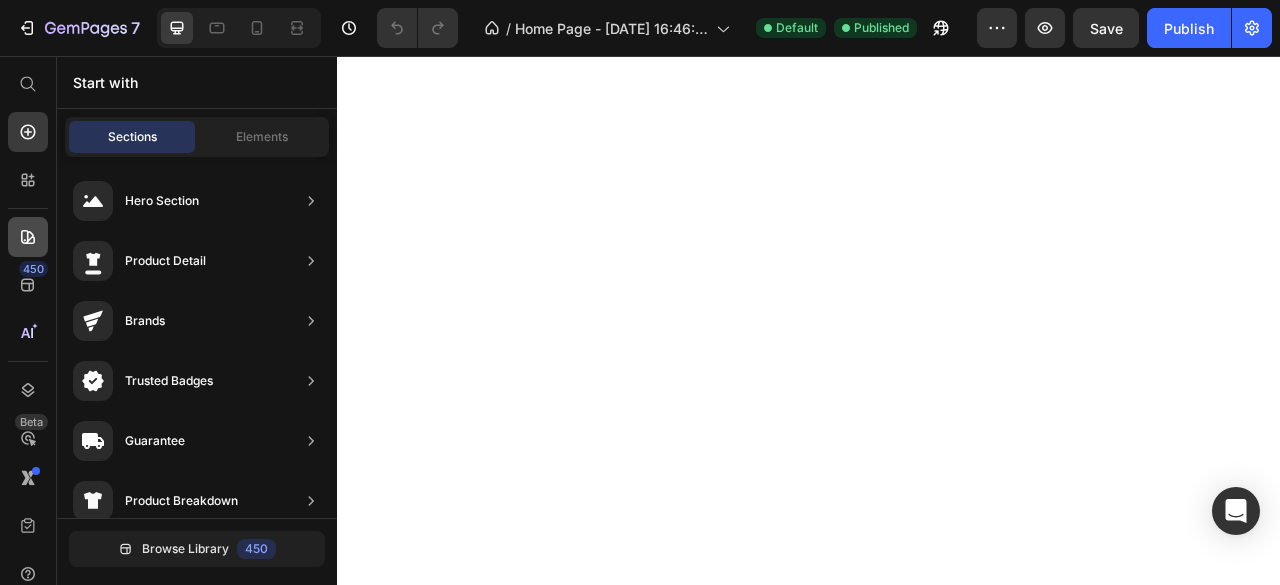 scroll, scrollTop: 0, scrollLeft: 0, axis: both 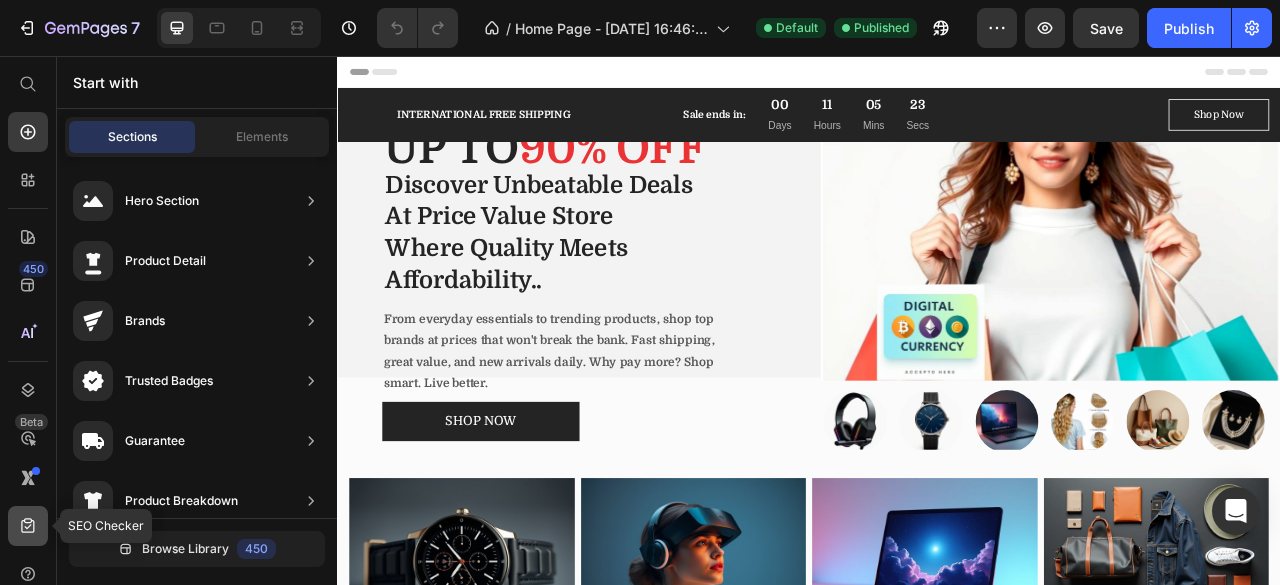 click 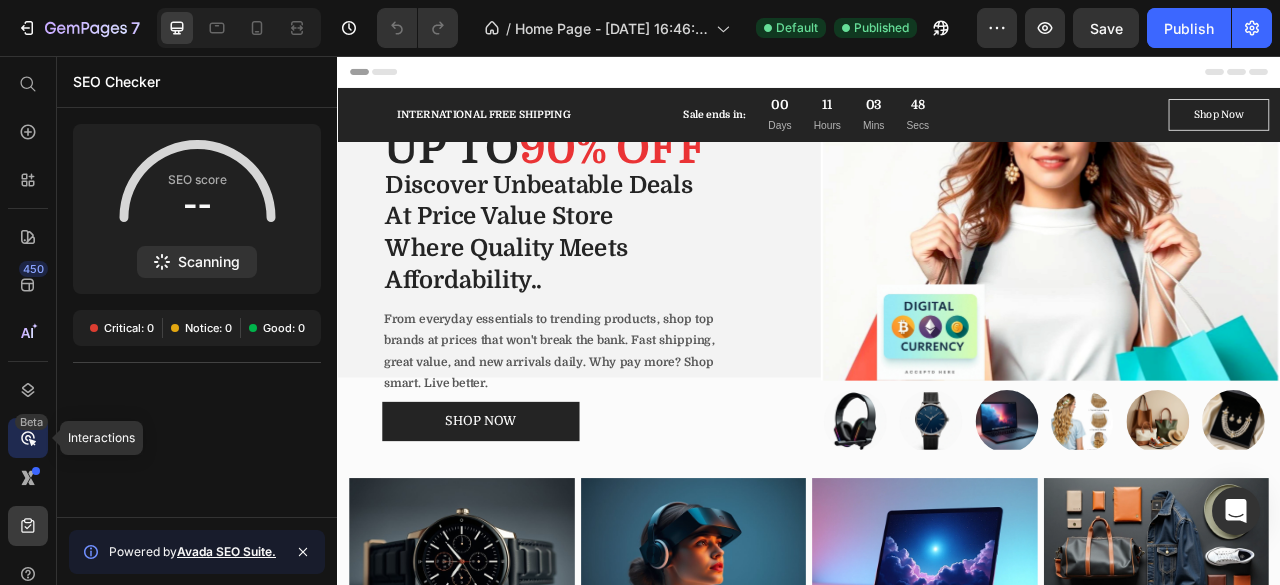 click 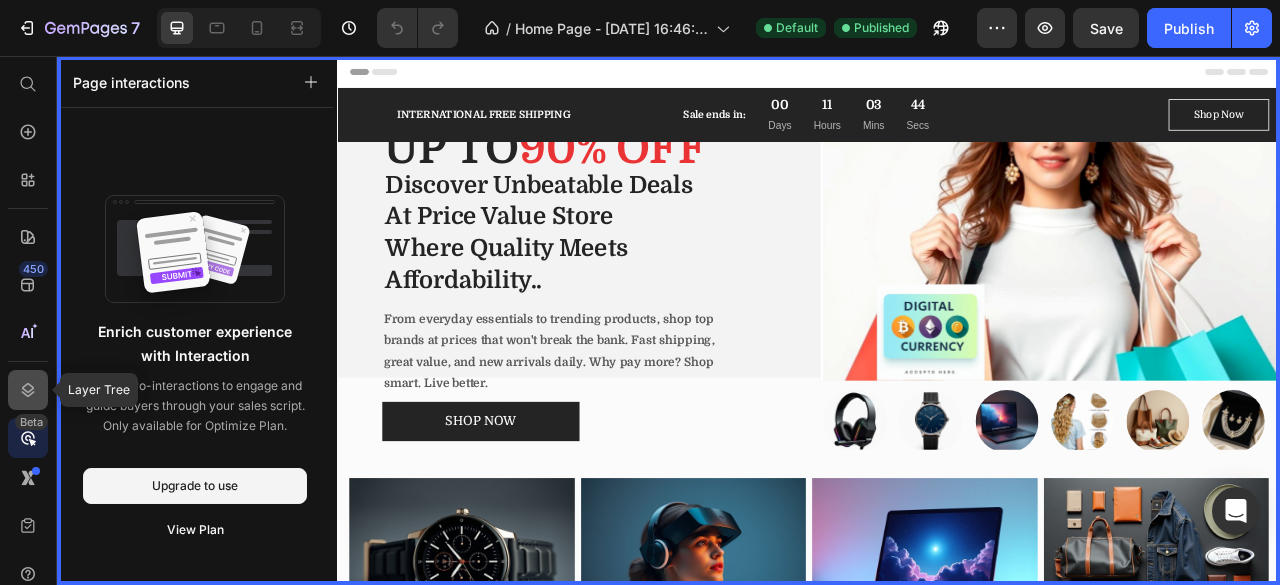 click 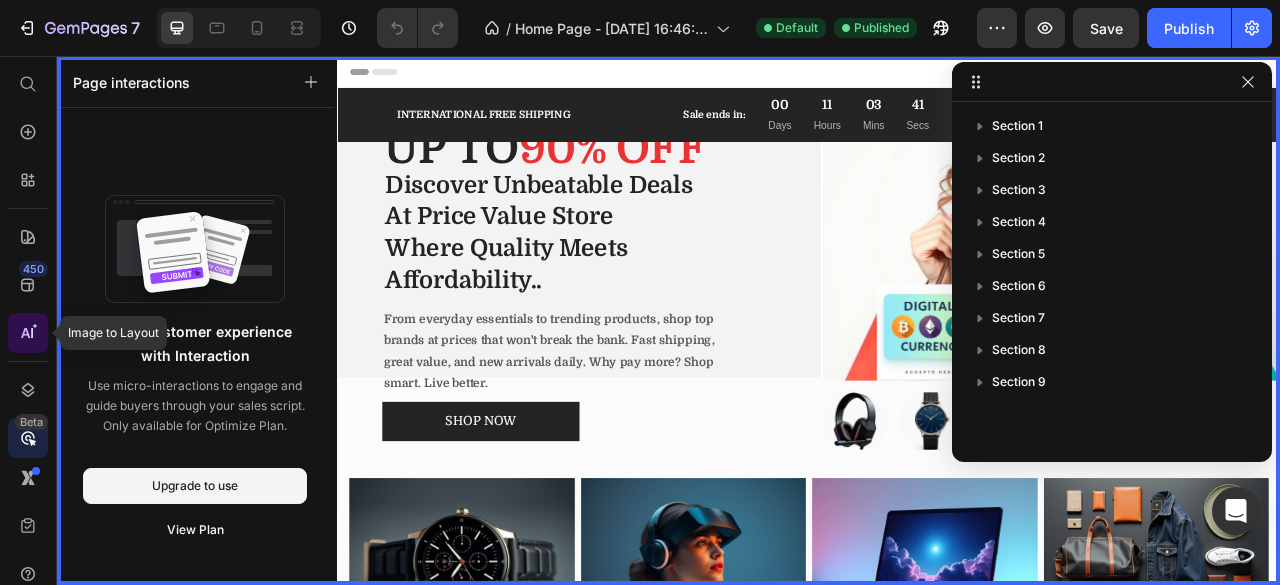 click 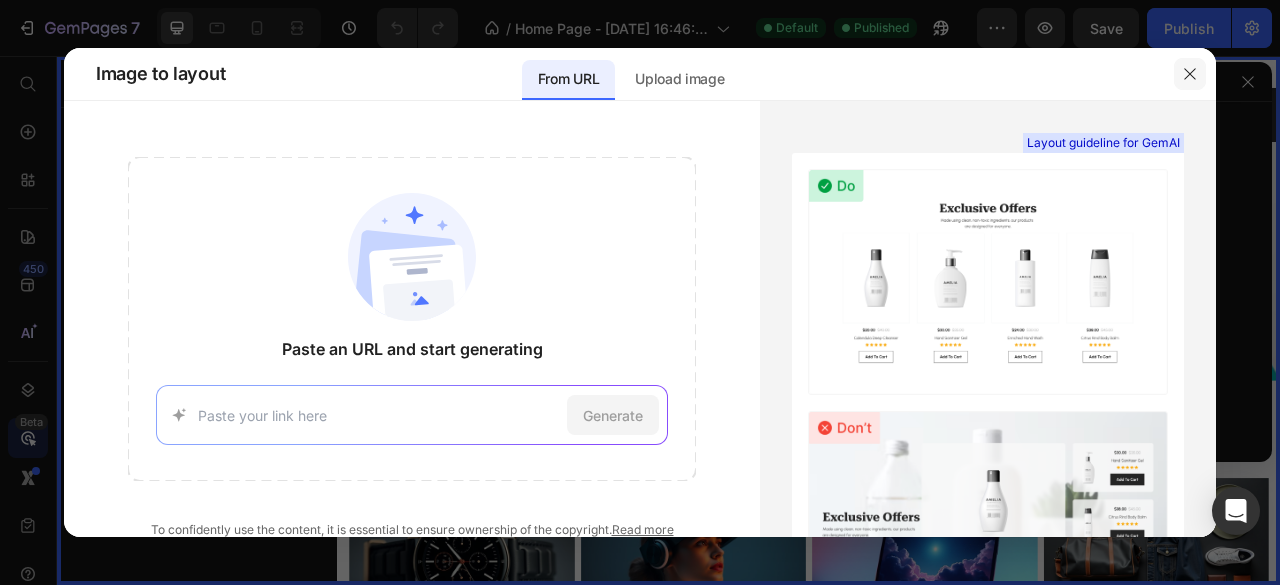 click at bounding box center [1190, 74] 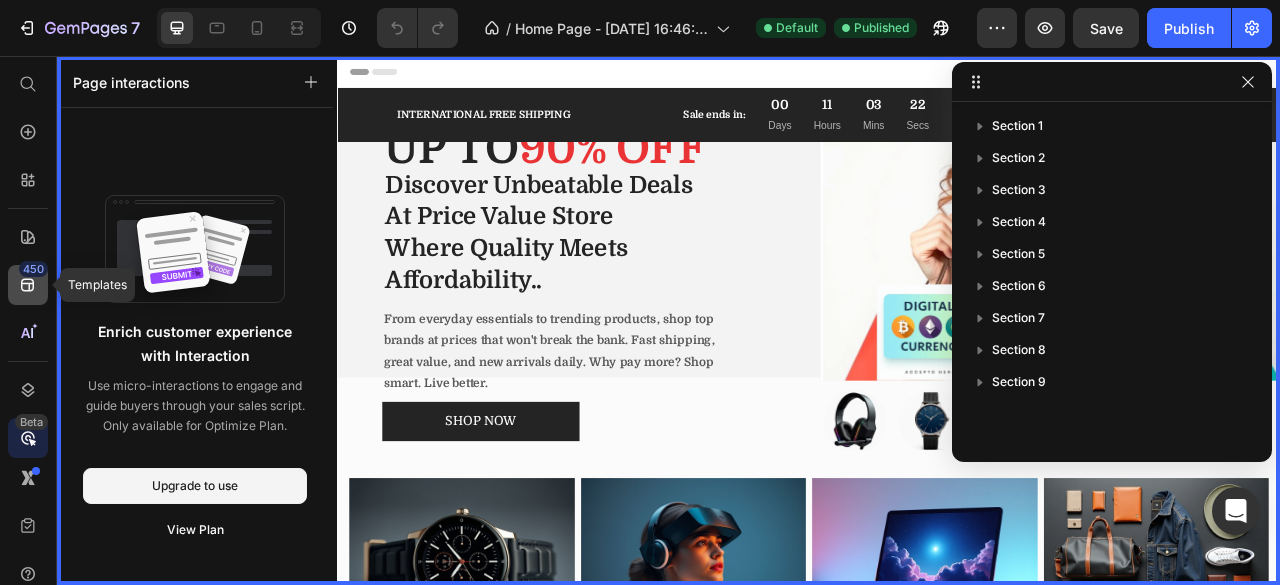 click on "450" 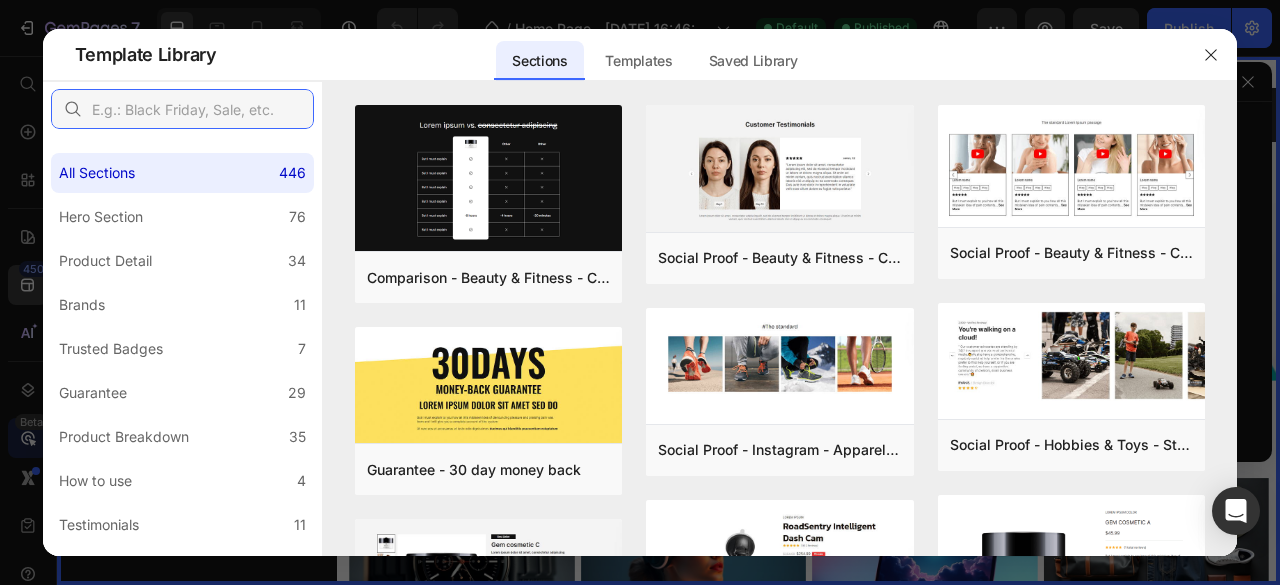 click at bounding box center (182, 109) 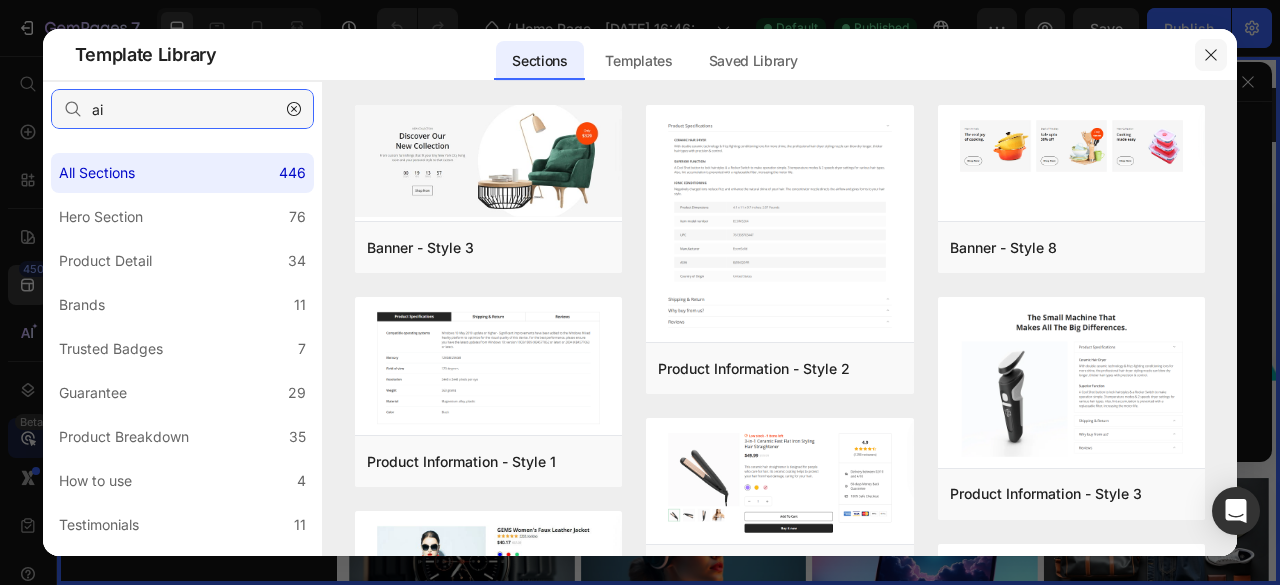 type on "ai" 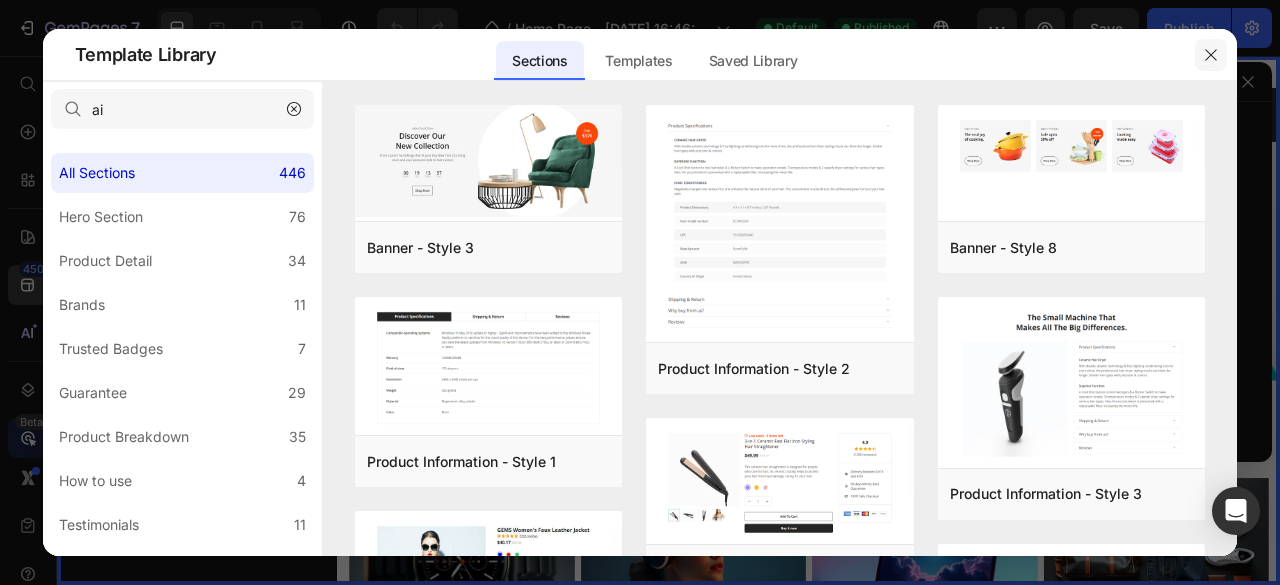 click 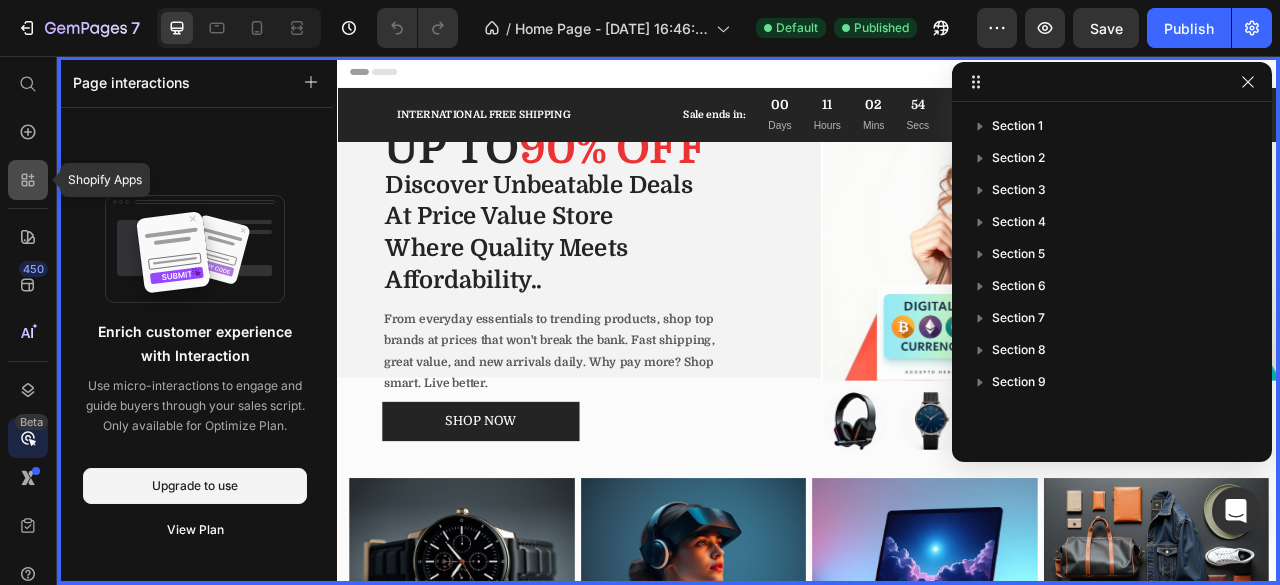 click 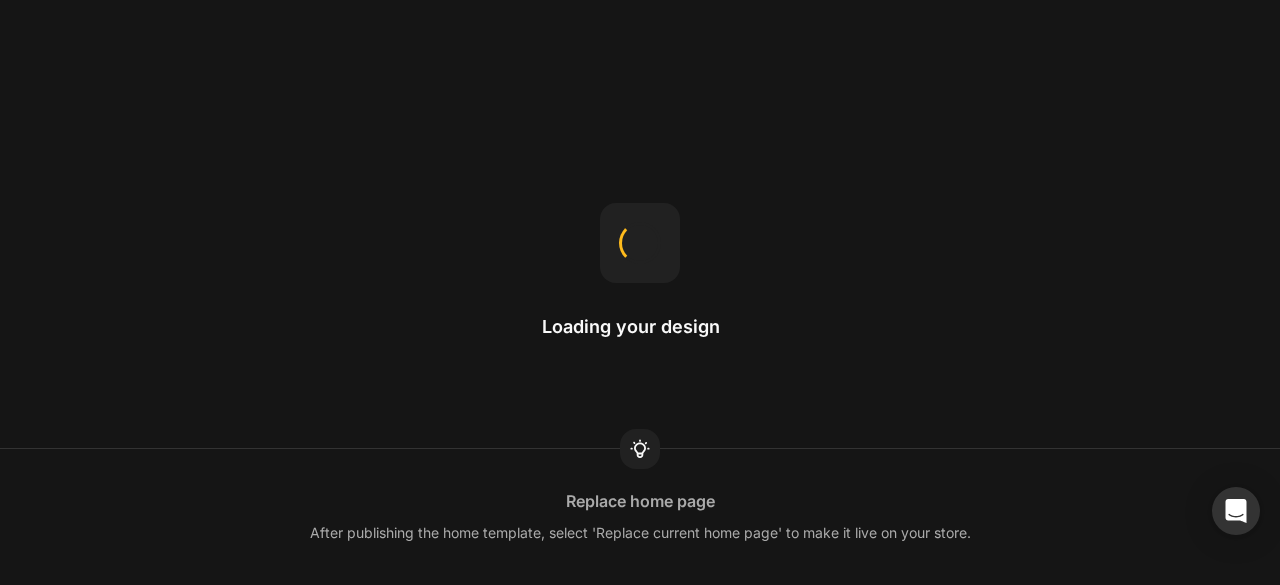 scroll, scrollTop: 0, scrollLeft: 0, axis: both 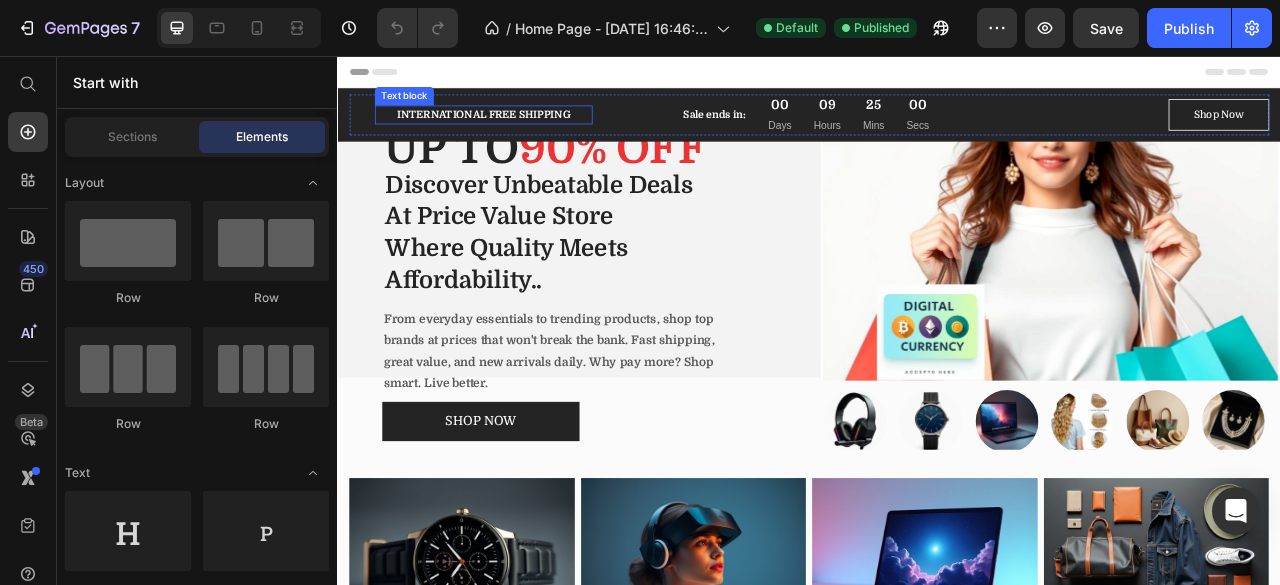 click on "INTERNATIONAL FREE SHIPPING" at bounding box center (522, 130) 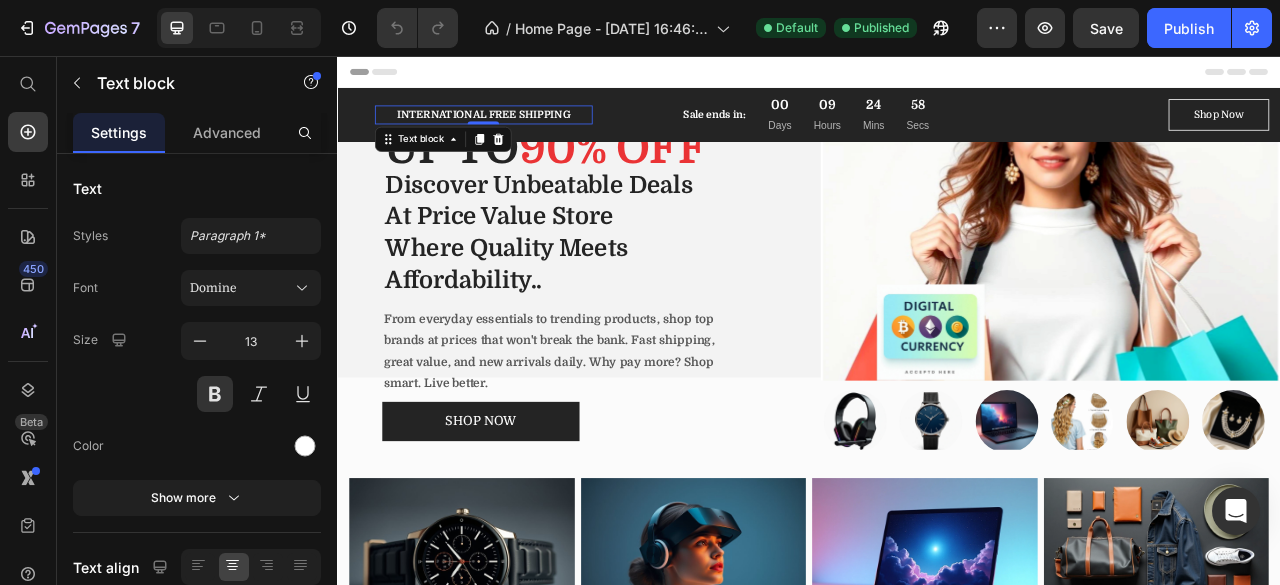 click on "INTERNATIONAL FREE SHIPPING" at bounding box center (522, 130) 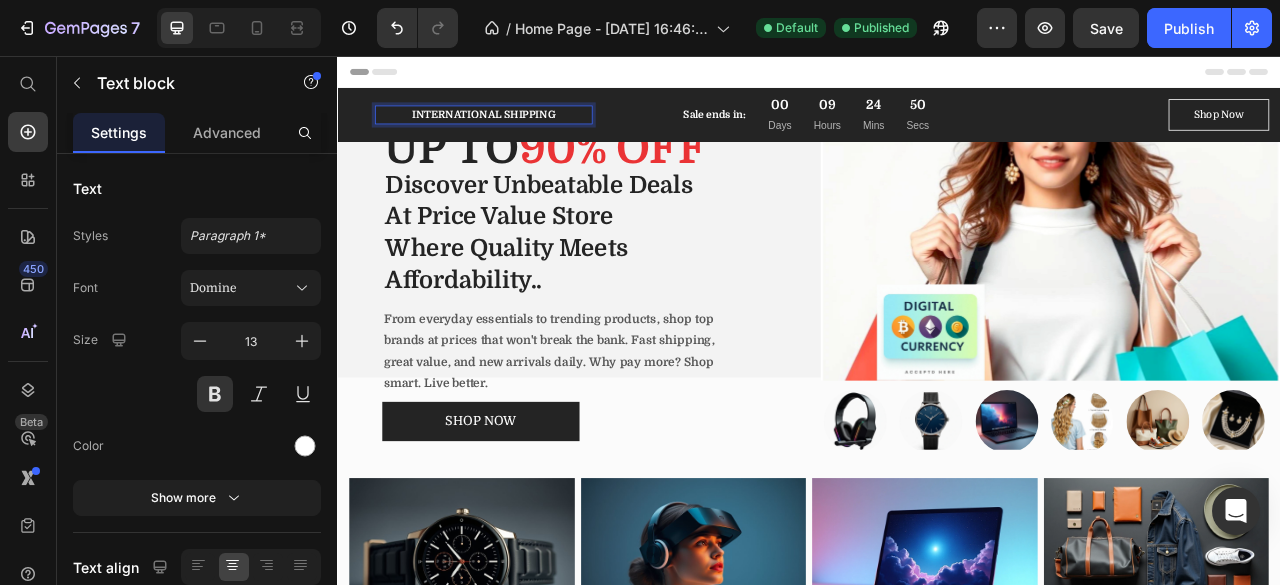click on "INTERNATIONAL SHIPPING" at bounding box center (522, 130) 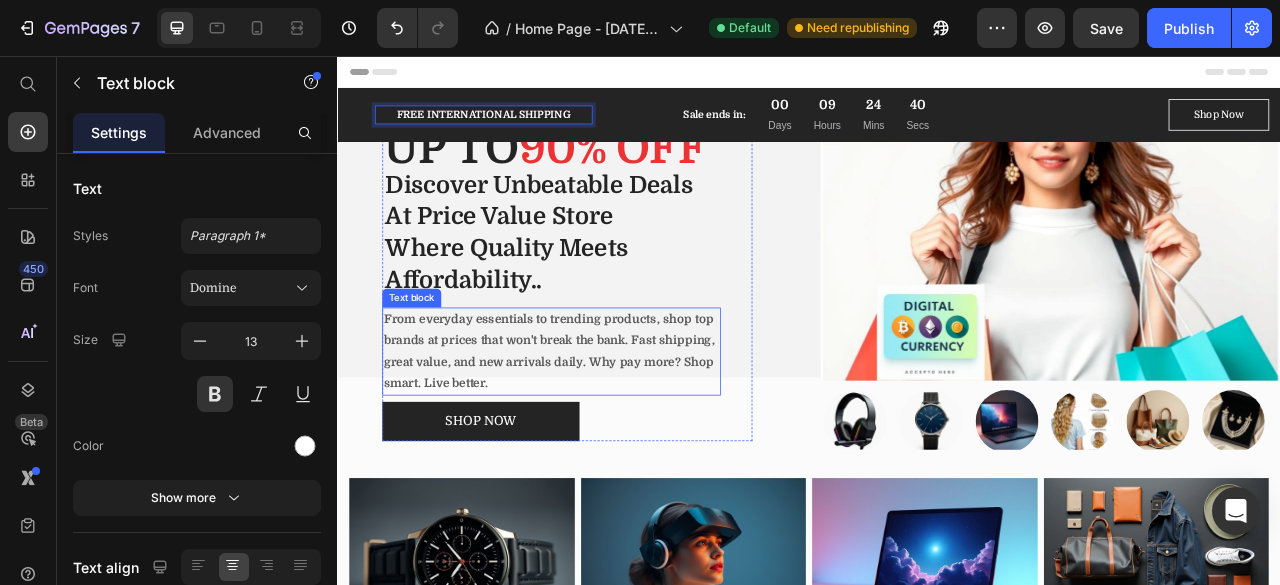 click on "From everyday essentials to trending products, shop top brands at prices that won't break the bank. Fast shipping, great value, and new arrivals daily. Why pay more? Shop smart. Live better." at bounding box center (609, 432) 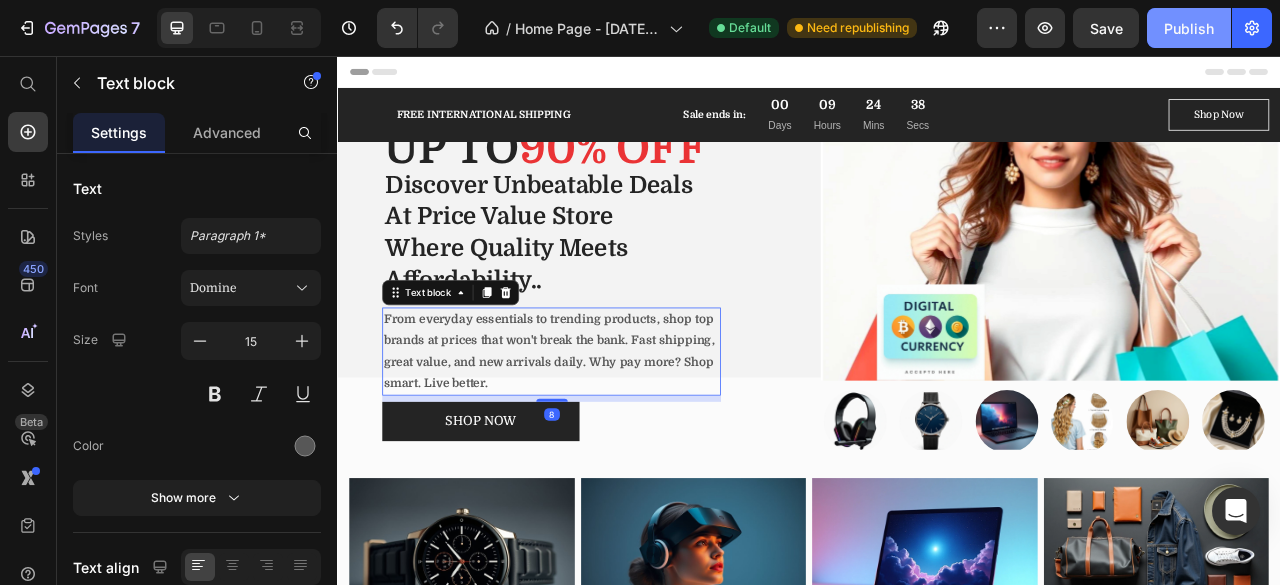 click on "Publish" at bounding box center [1189, 28] 